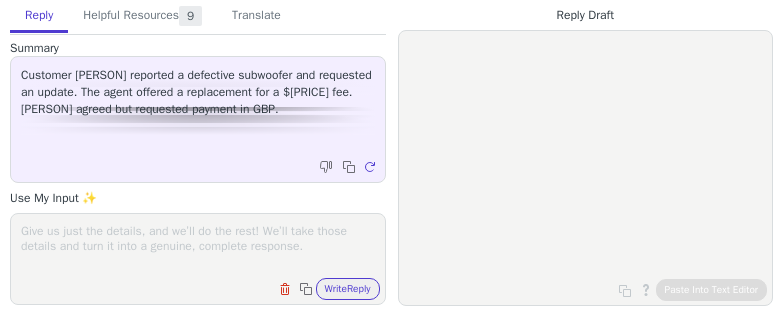scroll, scrollTop: 0, scrollLeft: 0, axis: both 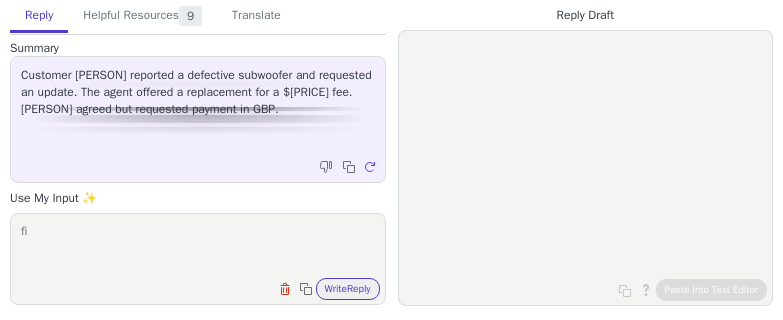 type on "f" 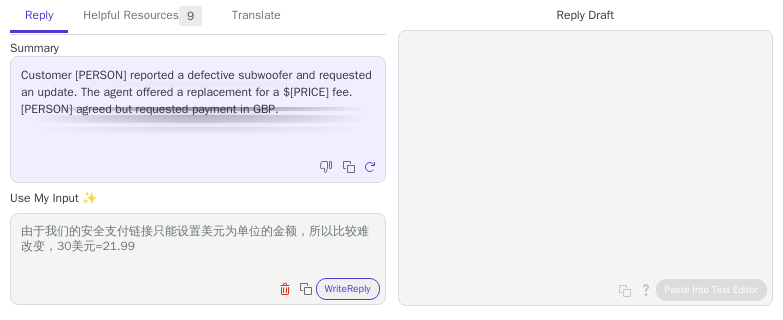 drag, startPoint x: 96, startPoint y: 246, endPoint x: 142, endPoint y: 254, distance: 46.69047 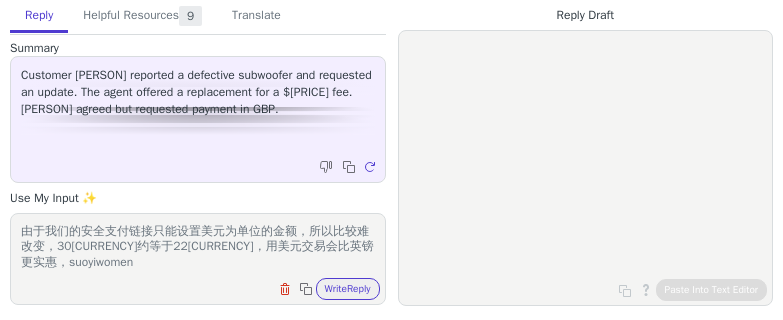 scroll, scrollTop: 0, scrollLeft: 0, axis: both 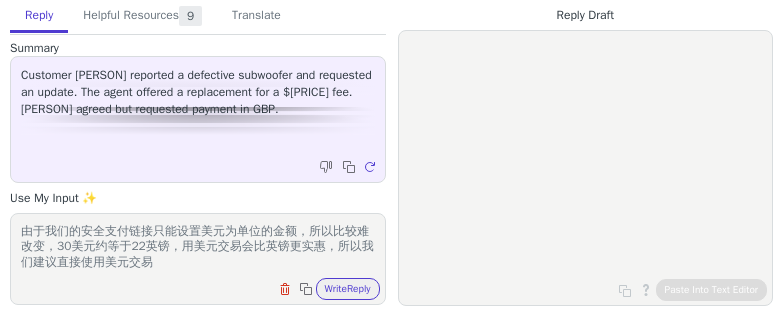 click on "由于我们的安全支付链接只能设置美元为单位的金额，所以比较难改变，30美元约等于22英镑，用美元交易会比英镑更实惠，所以我们建议直接使用美元交易" at bounding box center (198, 246) 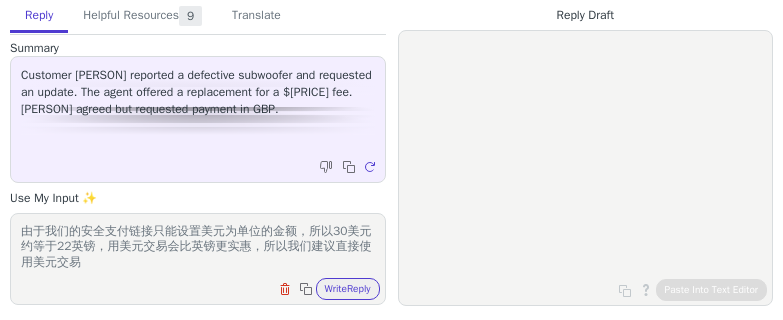 scroll, scrollTop: 0, scrollLeft: 0, axis: both 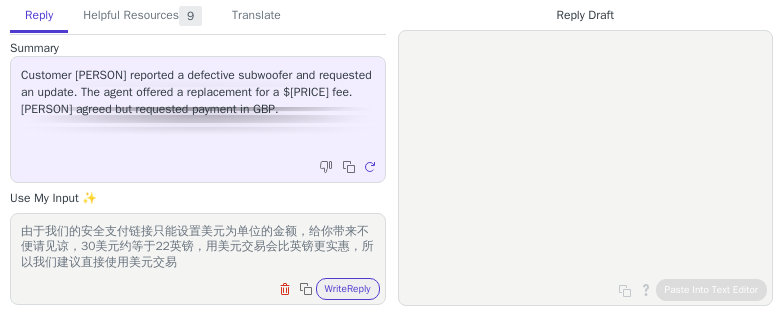 click on "由于我们的安全支付链接只能设置美元为单位的金额，给你带来不便请见谅，30美元约等于22英镑，用美元交易会比英镑更实惠，所以我们建议直接使用美元交易" at bounding box center [198, 246] 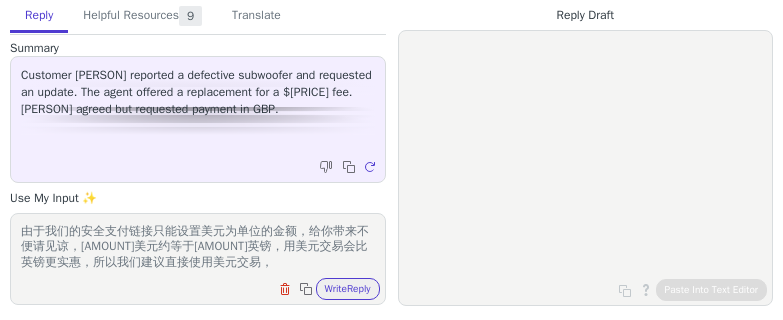 scroll, scrollTop: 0, scrollLeft: 0, axis: both 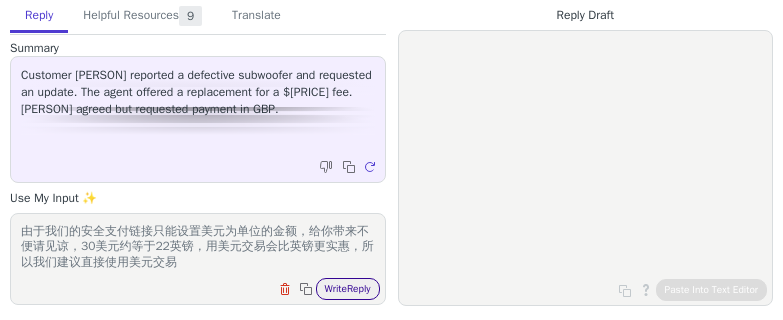 type on "由于我们的安全支付链接只能设置美元为单位的金额，给你带来不便请见谅，30美元约等于22英镑，用美元交易会比英镑更实惠，所以我们建议直接使用美元交易" 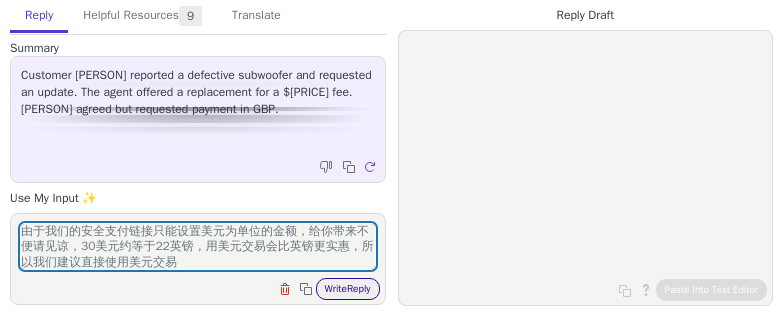 click on "Write  Reply" at bounding box center (348, 289) 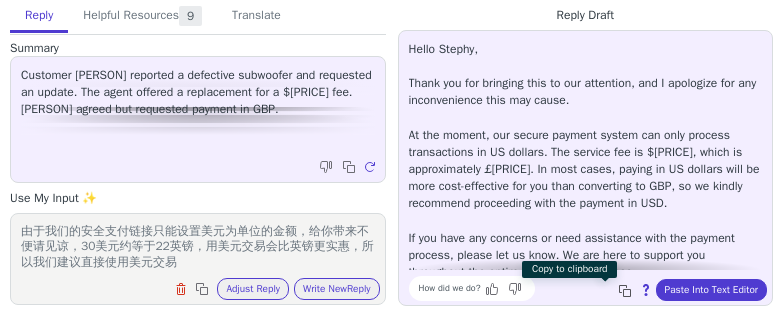 click at bounding box center (625, 291) 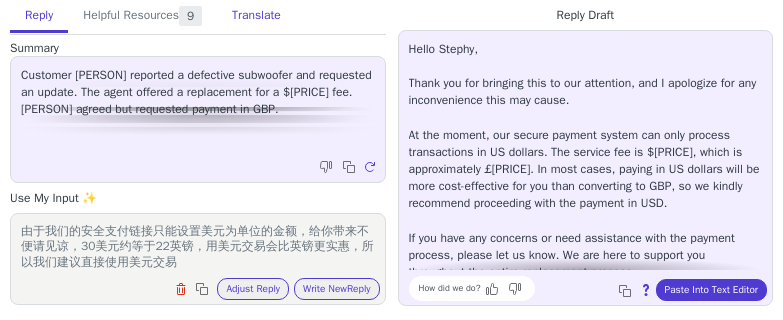 click on "Translate" at bounding box center [256, 16] 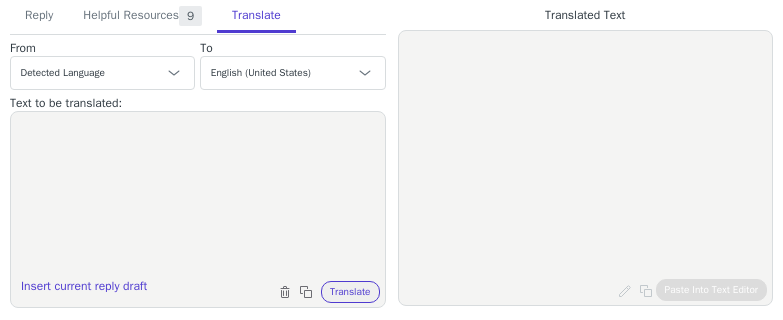 click at bounding box center [198, 197] 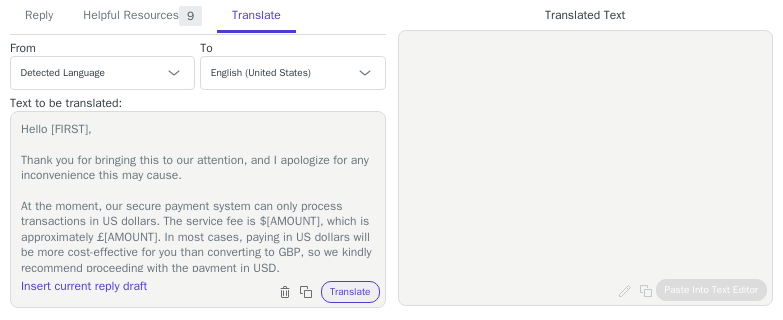 scroll, scrollTop: 112, scrollLeft: 0, axis: vertical 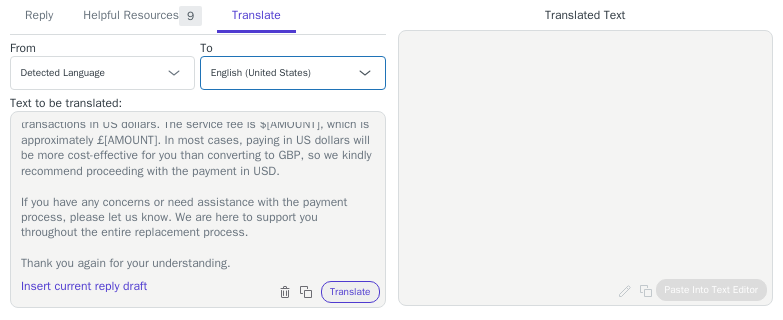 type on "Hello [FIRST],
Thank you for bringing this to our attention, and I apologize for any inconvenience this may cause.
At the moment, our secure payment system can only process transactions in US dollars. The service fee is $[AMOUNT], which is approximately £[AMOUNT]. In most cases, paying in US dollars will be more cost-effective for you than converting to GBP, so we kindly recommend proceeding with the payment in USD.
If you have any concerns or need assistance with the payment process, please let us know. We are here to support you throughout the entire replacement process.
Thank you again for your understanding." 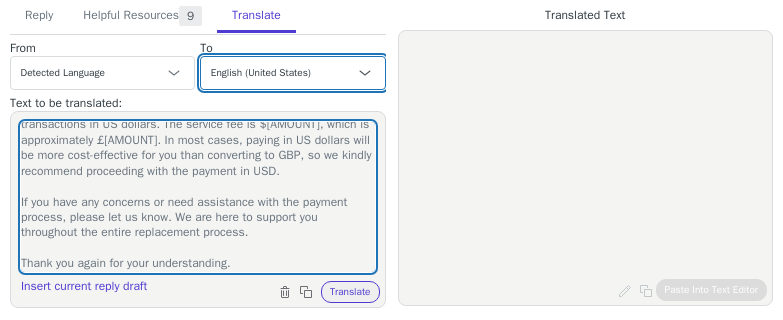 click on "Czech English (United States) Danish Dutch - Nederlands French - français French (Canada) German - Deutsch Italian - italiano Japanese - 日本語 Korean Norwegian Polish Portuguese Portuguese (Brazil) Slovak Spanish - español Swedish English (United Kingdom) Spanish (Spain) - español (España) Chinese (Simplified) - 中文（简体）" at bounding box center [292, 73] 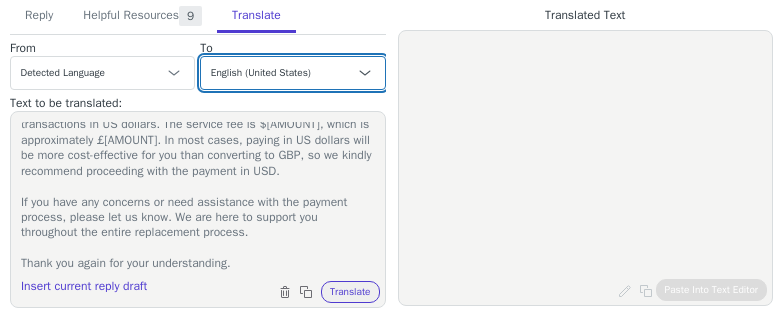 select on "zh-cn" 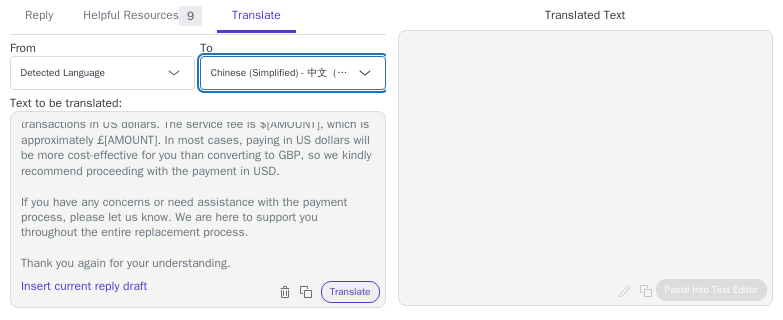 click on "Czech English (United States) Danish Dutch - Nederlands French - français French (Canada) German - Deutsch Italian - italiano Japanese - 日本語 Korean Norwegian Polish Portuguese Portuguese (Brazil) Slovak Spanish - español Swedish English (United Kingdom) Spanish (Spain) - español (España) Chinese (Simplified) - 中文（简体）" at bounding box center (292, 73) 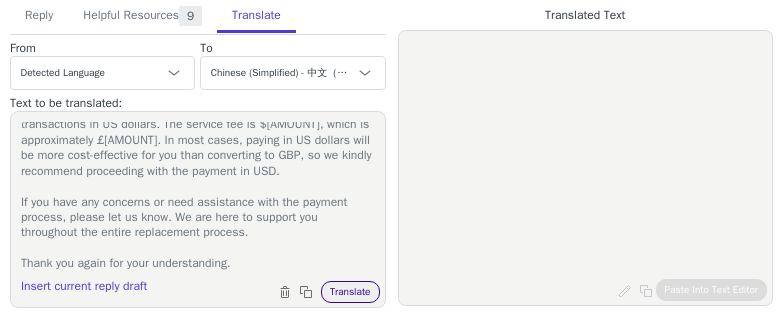 click on "Translate" at bounding box center (350, 292) 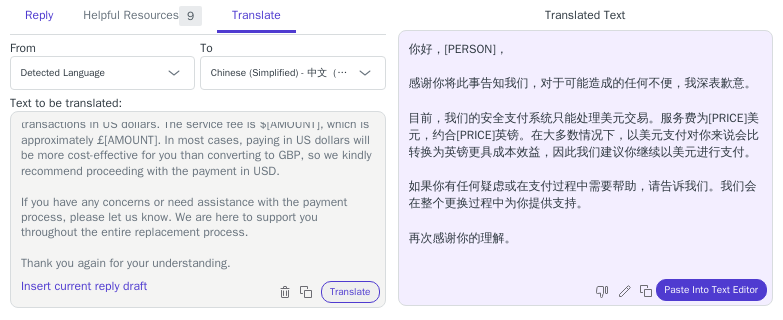 click on "Reply" at bounding box center [39, 16] 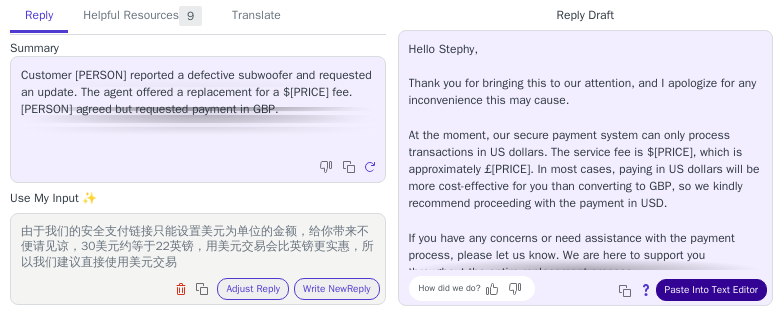click on "Paste Into Text Editor" at bounding box center [711, 290] 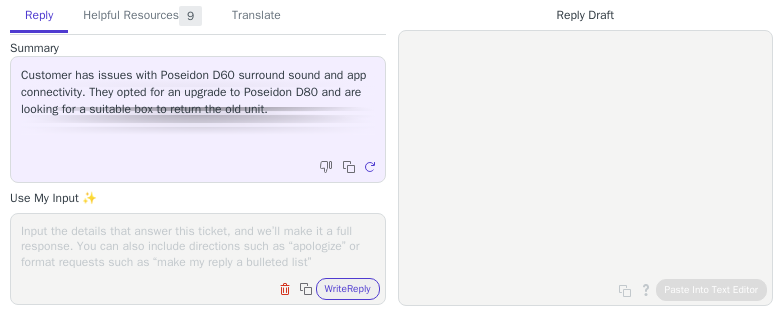 scroll, scrollTop: 0, scrollLeft: 0, axis: both 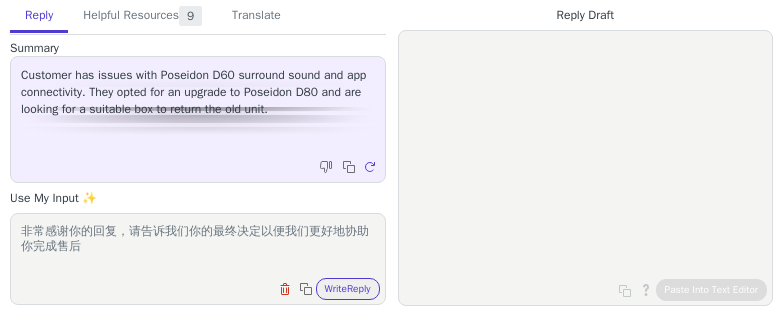 click on "非常感谢你的回复，请告诉我们你的最终决定以便我们更好地协助你完成售后" at bounding box center [198, 246] 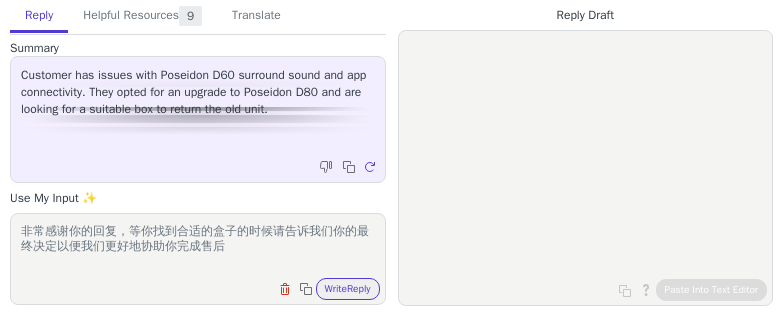 click on "非常感谢你的回复，等你找到合适的盒子的时候请告诉我们你的最终决定以便我们更好地协助你完成售后" at bounding box center [198, 246] 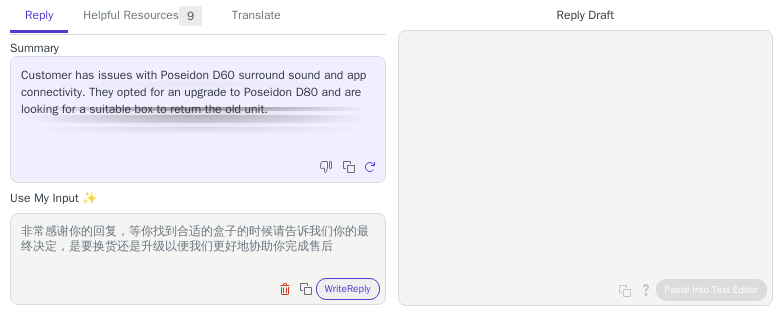 click on "非常感谢你的回复，等你找到合适的盒子的时候请告诉我们你的最终决定，是要换货还是升级以便我们更好地协助你完成售后" at bounding box center [198, 246] 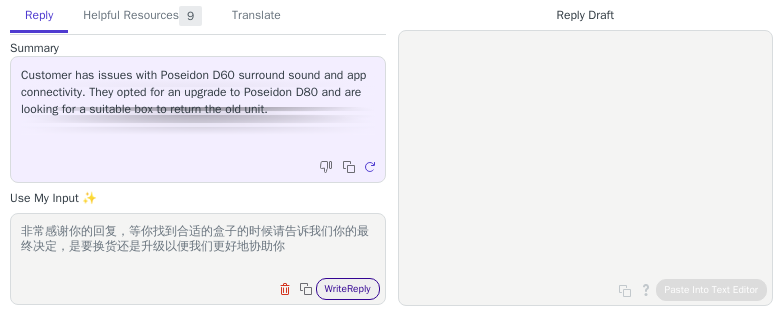 type on "非常感谢你的回复，等你找到合适的盒子的时候请告诉我们你的最终决定，是要换货还是升级以便我们更好地协助你" 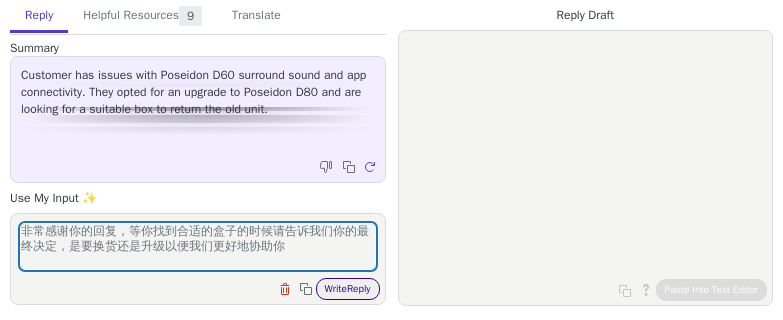 click on "Write  Reply" at bounding box center [348, 289] 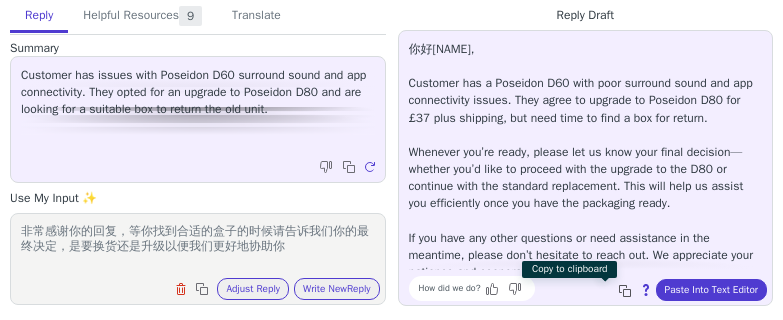 click at bounding box center [627, 293] 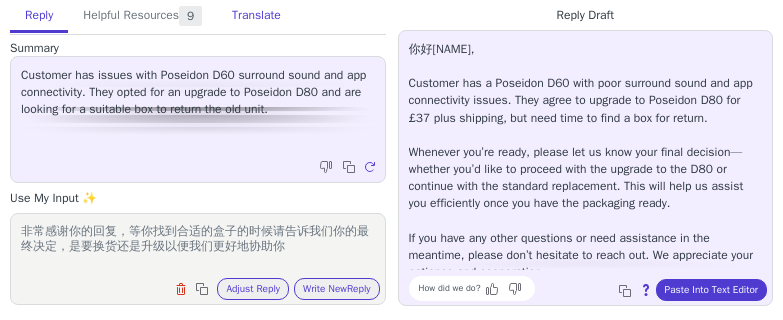 click on "Translate" at bounding box center [256, 16] 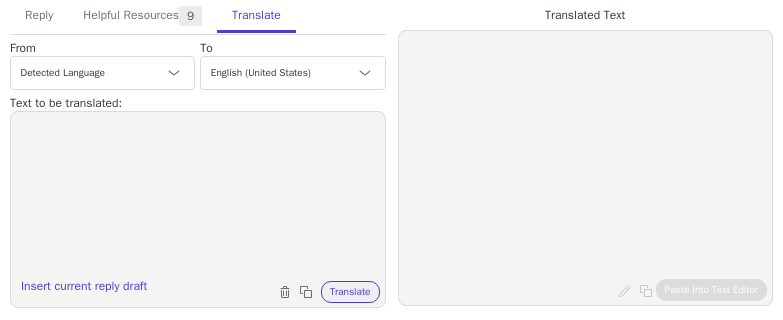 click at bounding box center (198, 197) 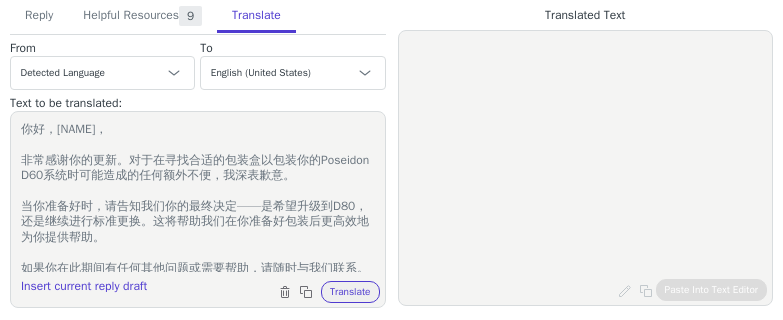 scroll, scrollTop: 96, scrollLeft: 0, axis: vertical 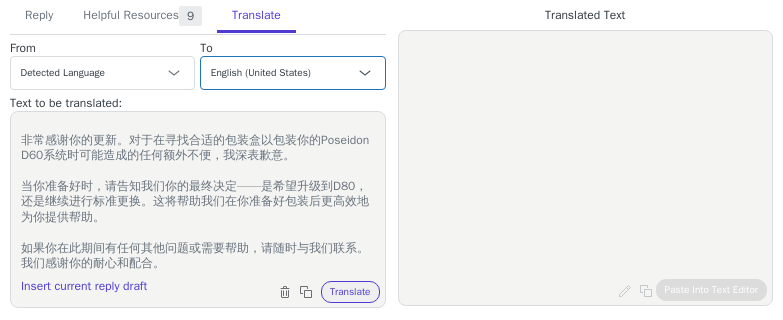 type on "你好，[NAME]，
非常感谢你的更新。对于在寻找合适的包装盒以包装你的Poseidon D60系统时可能造成的任何额外不便，我深表歉意。
当你准备好时，请告知我们你的最终决定——是希望升级到D80，还是继续进行标准更换。这将帮助我们在你准备好包装后更高效地为你提供帮助。
如果你在此期间有任何其他问题或需要帮助，请随时与我们联系。我们感谢你的耐心和配合。" 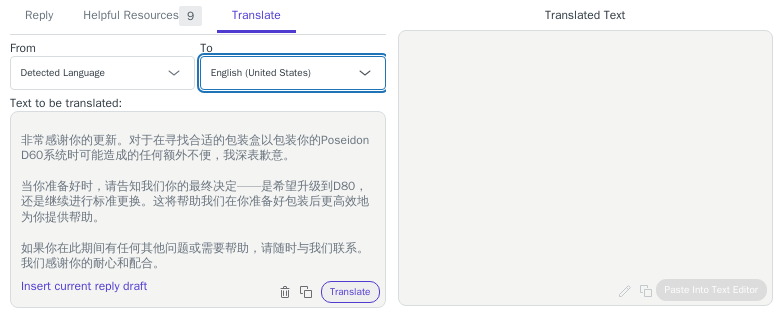 click on "Czech English (United States) Danish Dutch - Nederlands French - français French (Canada) German - Deutsch Italian - italiano Japanese - 日本語 Korean Norwegian Polish Portuguese Portuguese (Brazil) Slovak Spanish - español Swedish English (United Kingdom) Spanish (Spain) - español (España) Chinese (Simplified) - 中文（简体）" at bounding box center (292, 73) 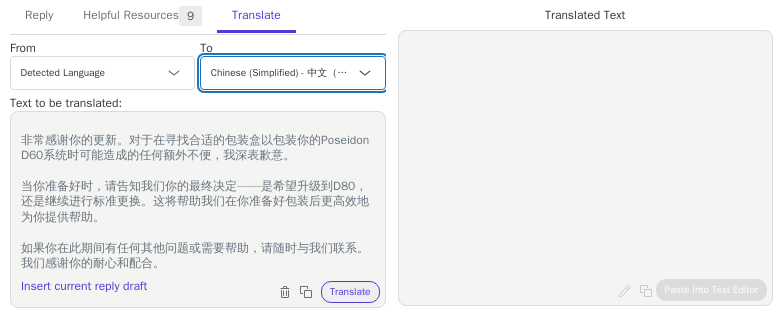 click on "Czech English (United States) Danish Dutch - Nederlands French - français French (Canada) German - Deutsch Italian - italiano Japanese - 日本語 Korean Norwegian Polish Portuguese Portuguese (Brazil) Slovak Spanish - español Swedish English (United Kingdom) Spanish (Spain) - español (España) Chinese (Simplified) - 中文（简体）" at bounding box center [292, 73] 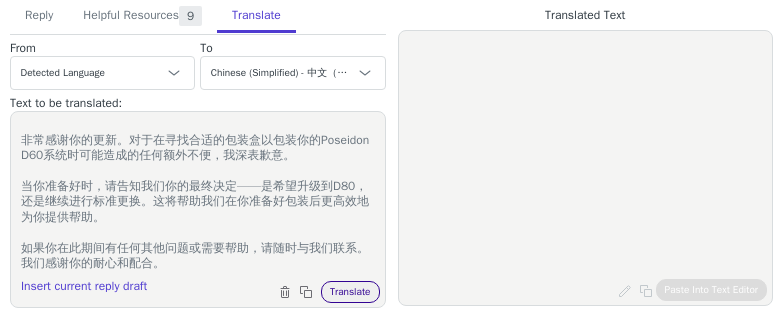 click on "Translate" at bounding box center (350, 292) 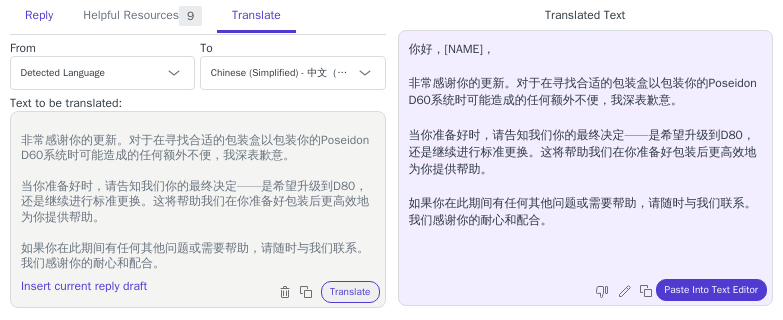 click on "Reply" at bounding box center [39, 16] 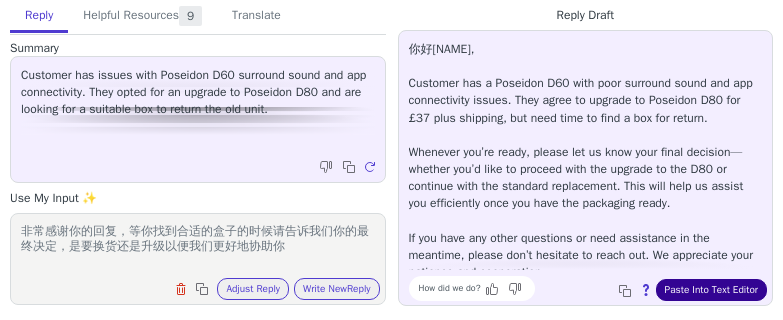 click on "Paste Into Text Editor" at bounding box center [711, 290] 